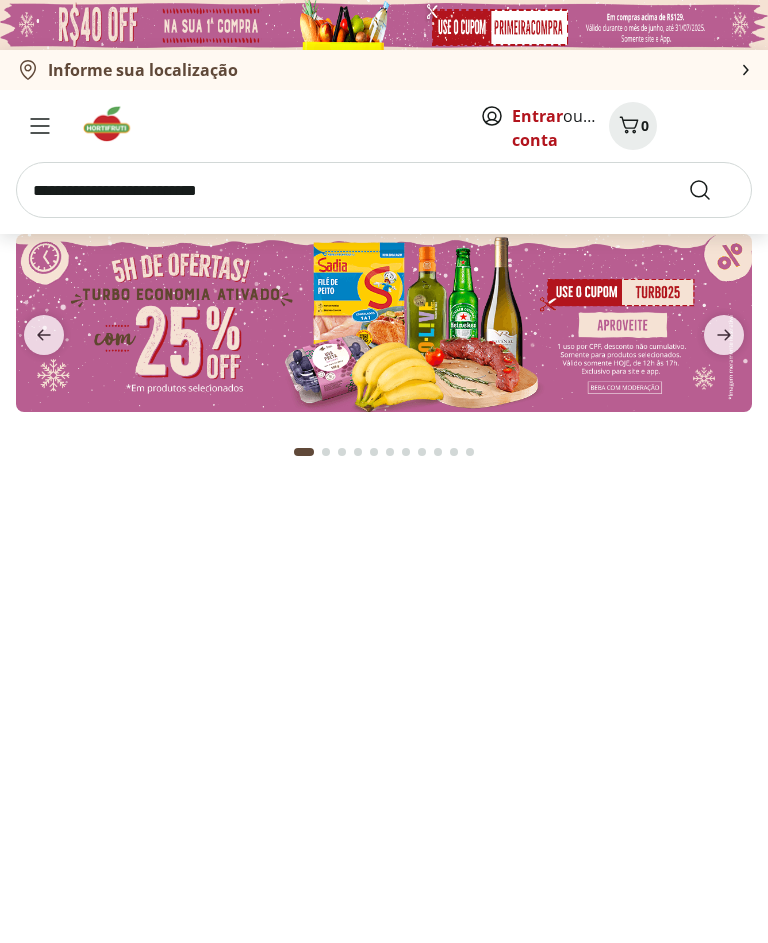 scroll, scrollTop: 0, scrollLeft: 0, axis: both 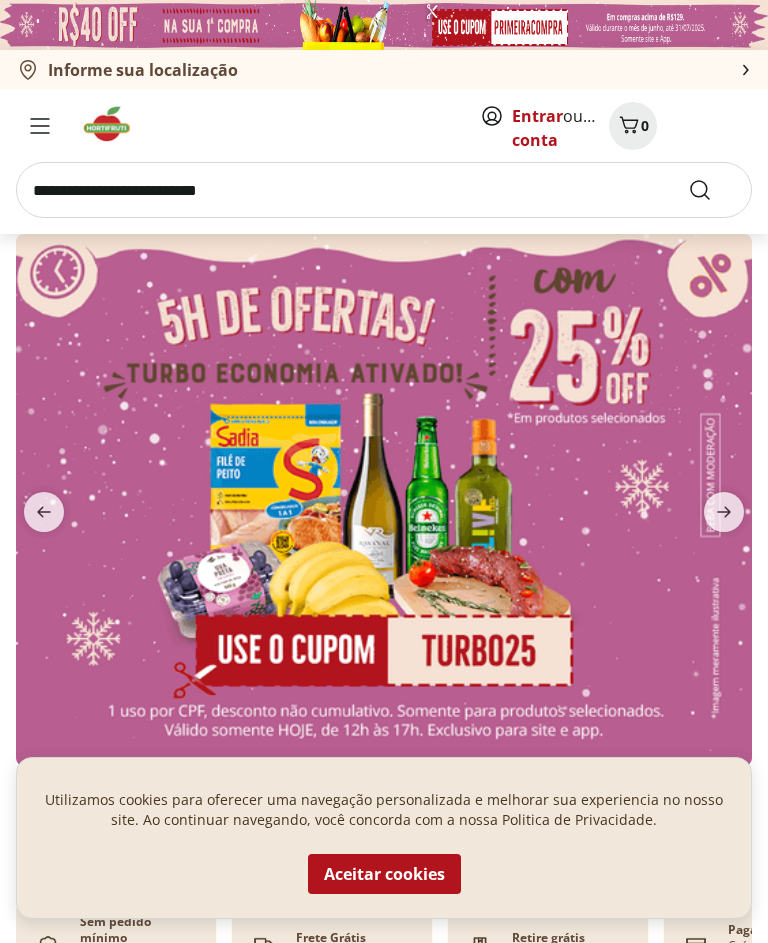 click 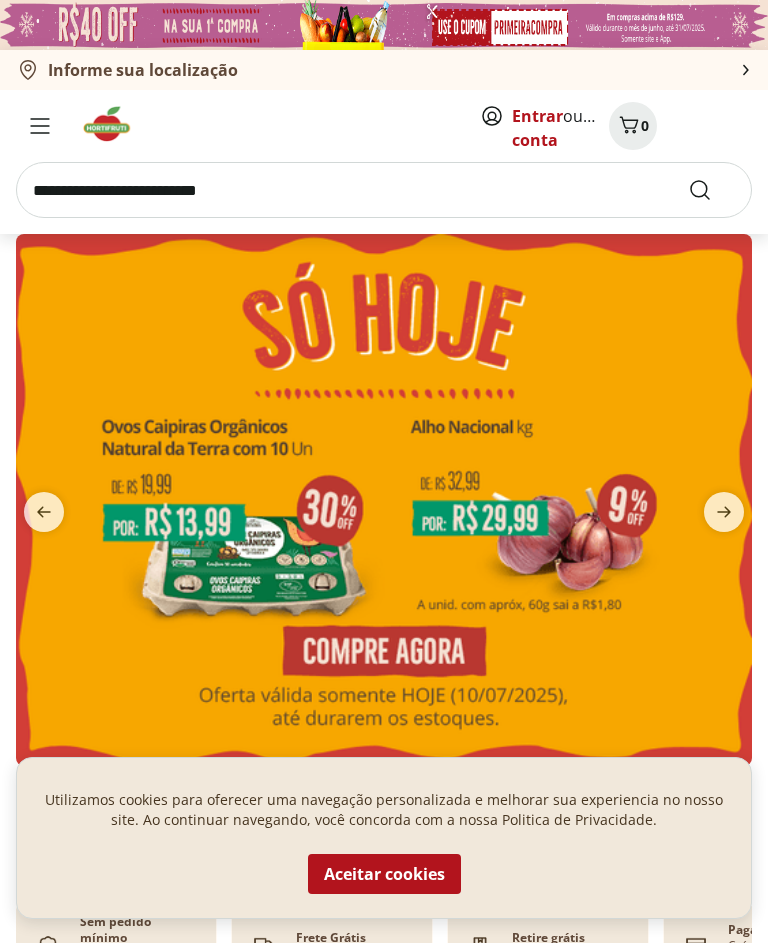 click 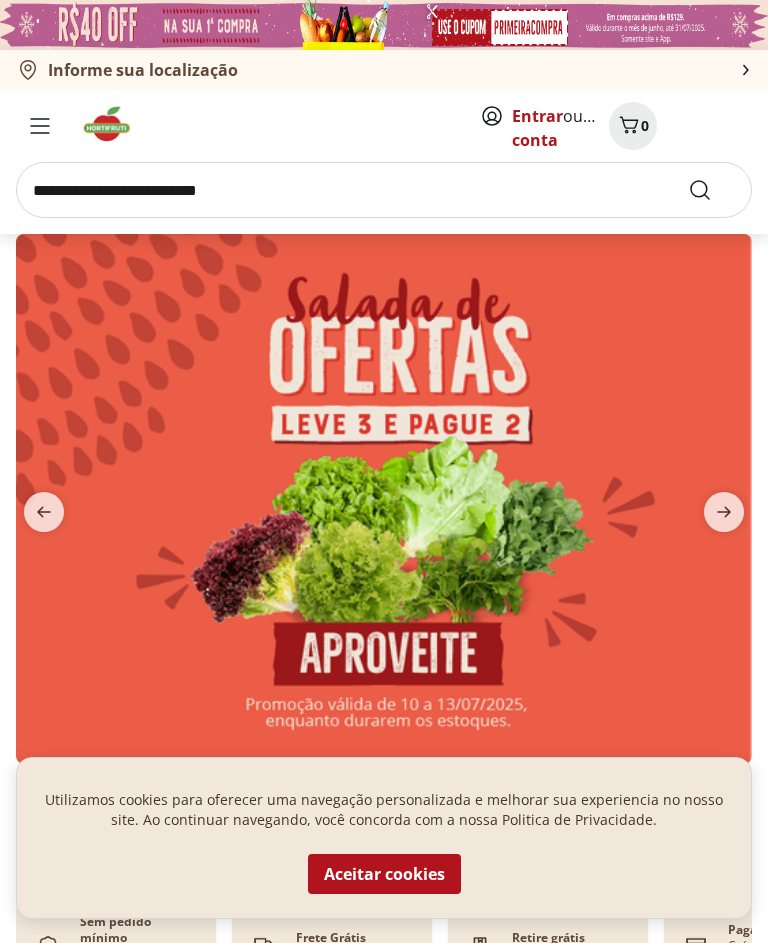 click at bounding box center (384, 499) 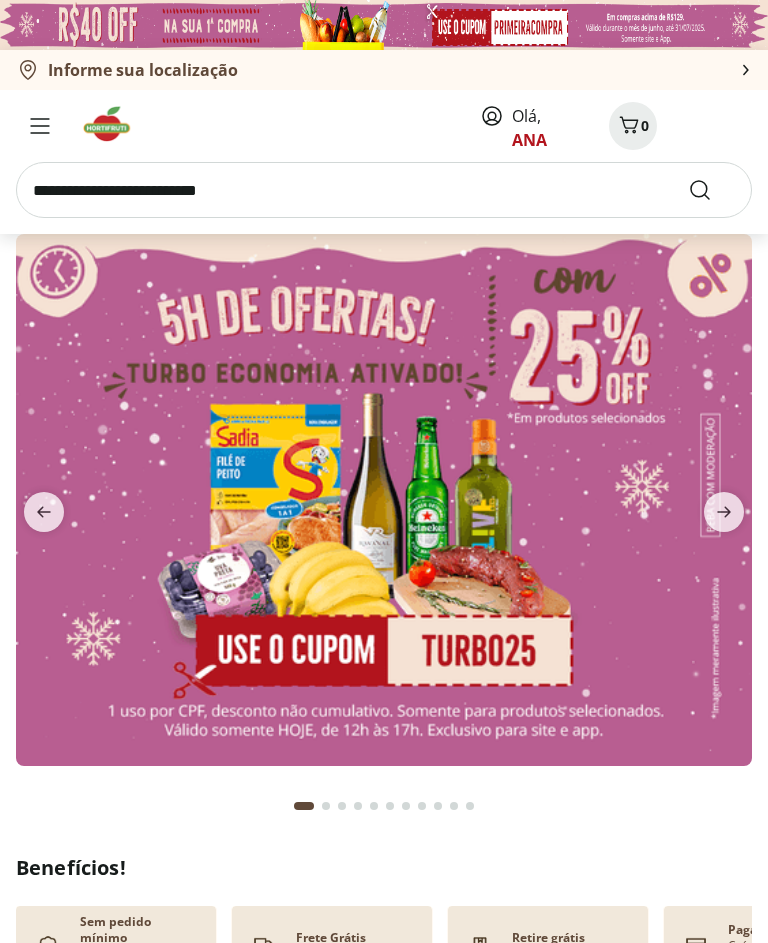 scroll, scrollTop: 0, scrollLeft: 0, axis: both 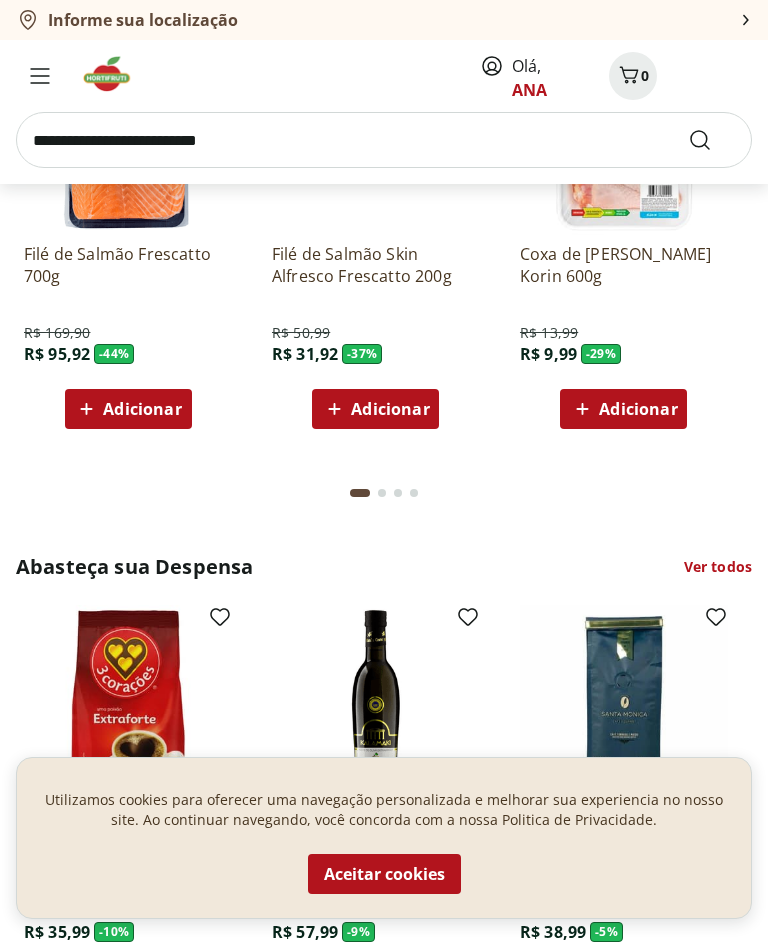click on "Adicionar" at bounding box center [128, -169] 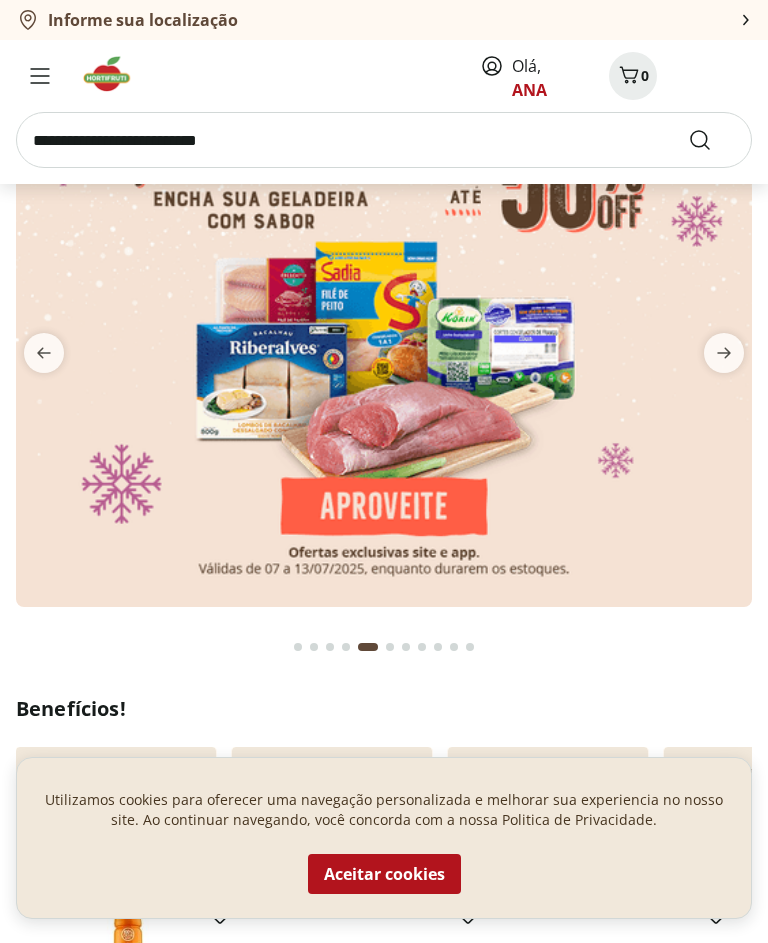 scroll, scrollTop: 0, scrollLeft: 0, axis: both 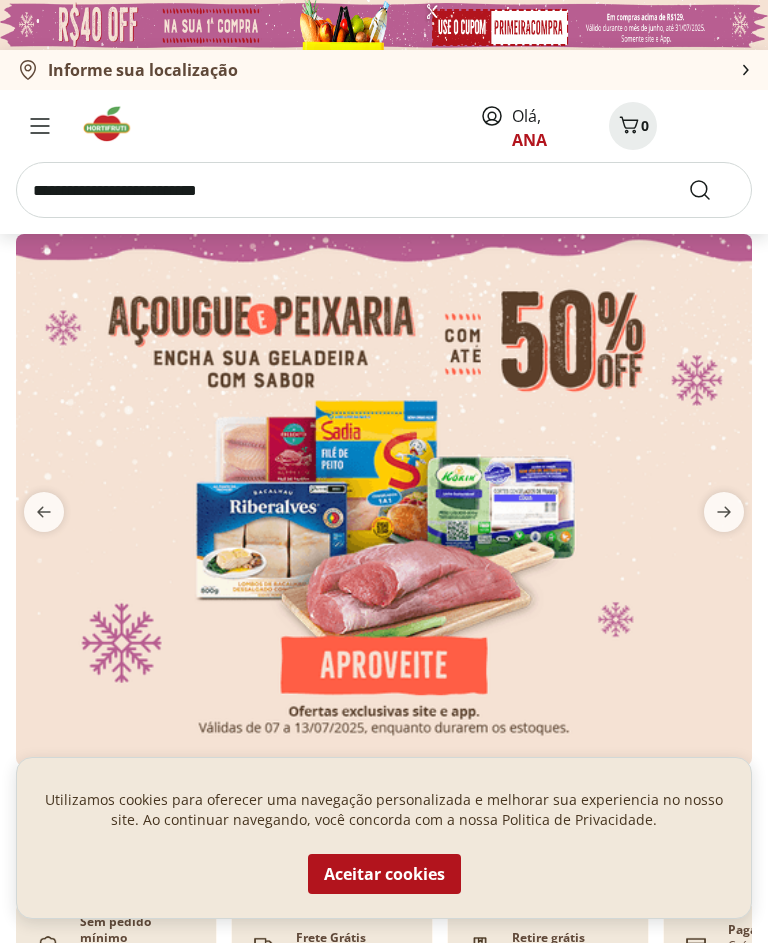 click on "Informe sua localização" at bounding box center (143, 70) 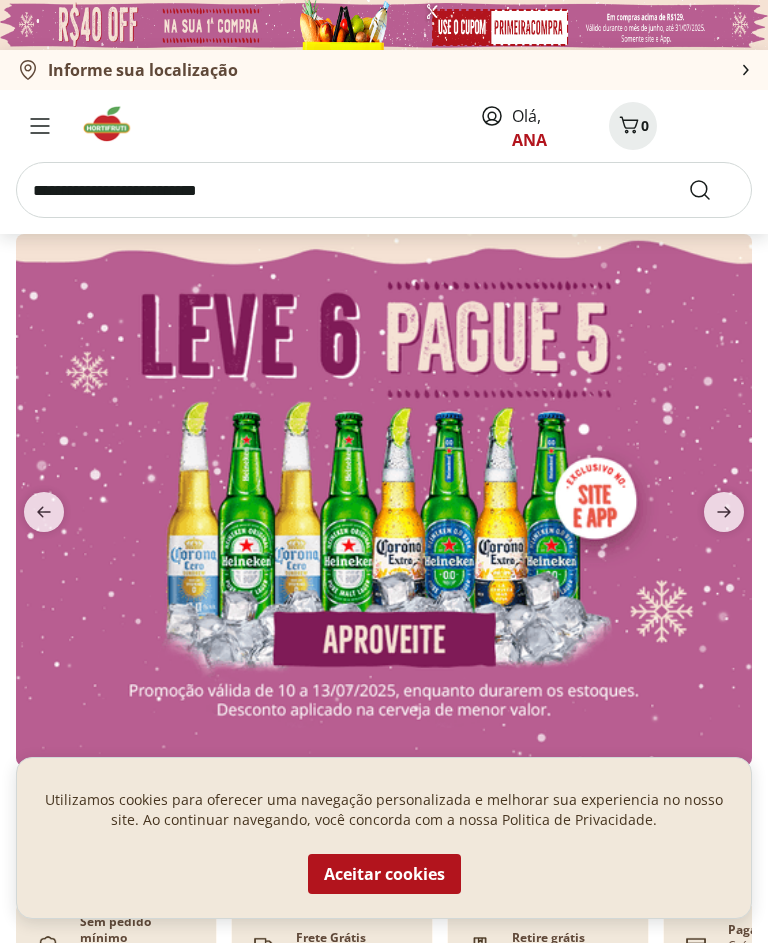 click on "Informe sua localização" at bounding box center [143, 70] 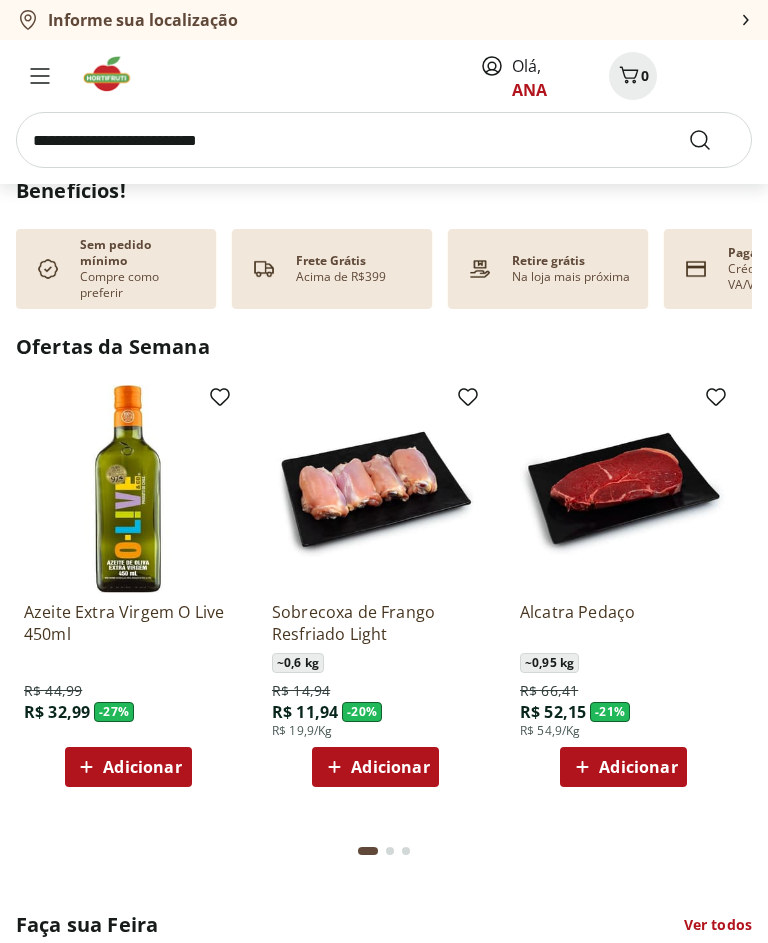 scroll, scrollTop: 707, scrollLeft: 0, axis: vertical 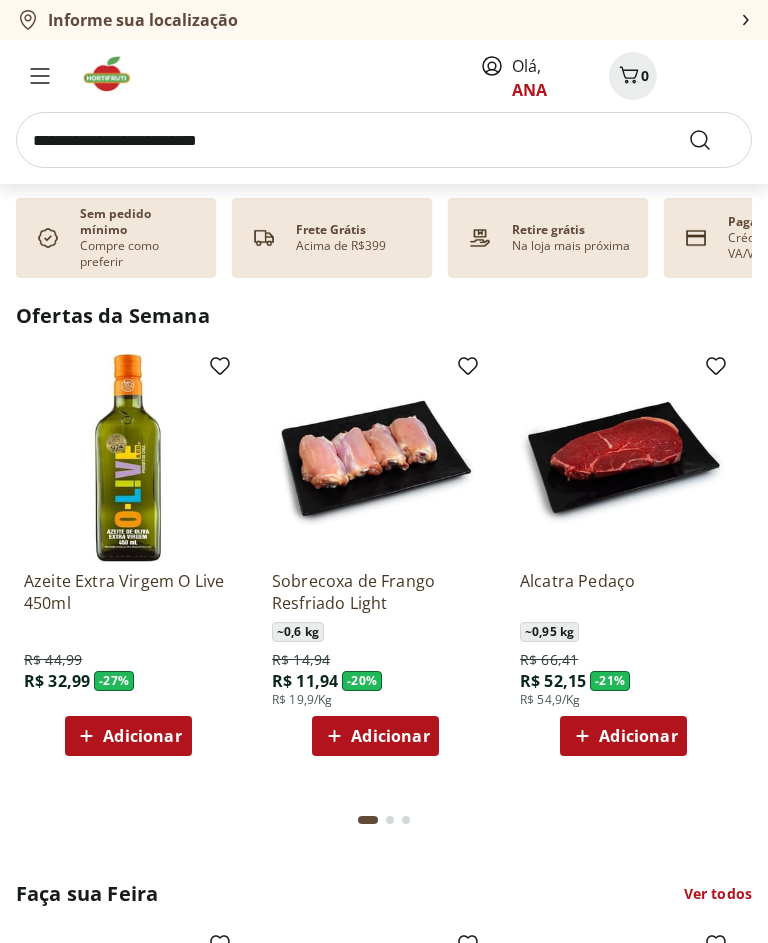 click on "Adicionar" at bounding box center (142, 737) 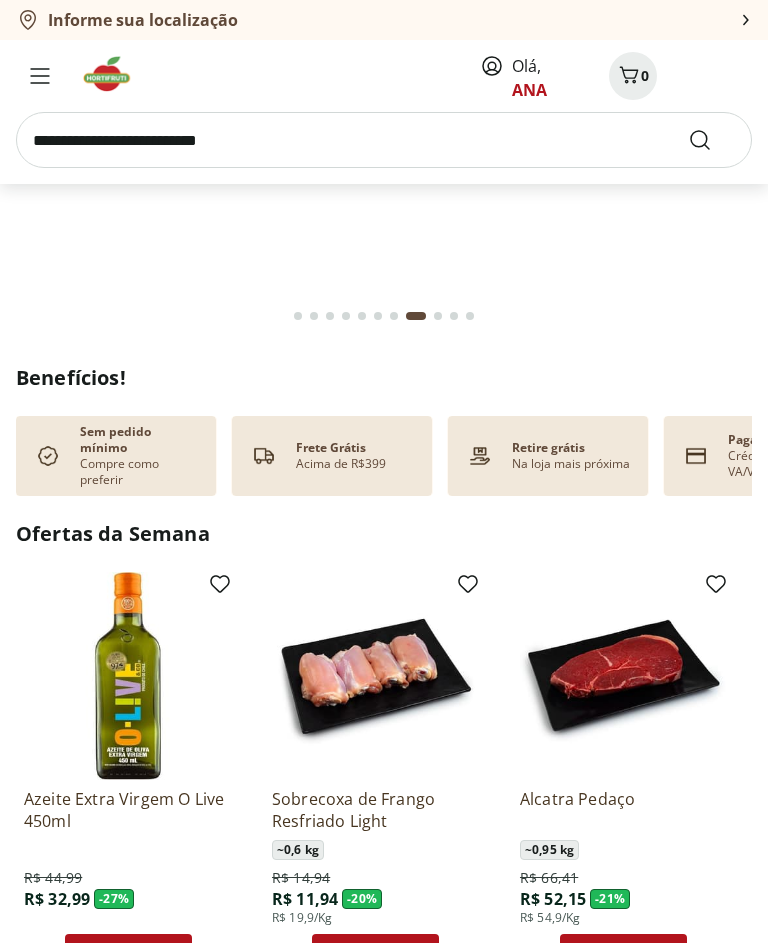 scroll, scrollTop: 488, scrollLeft: 0, axis: vertical 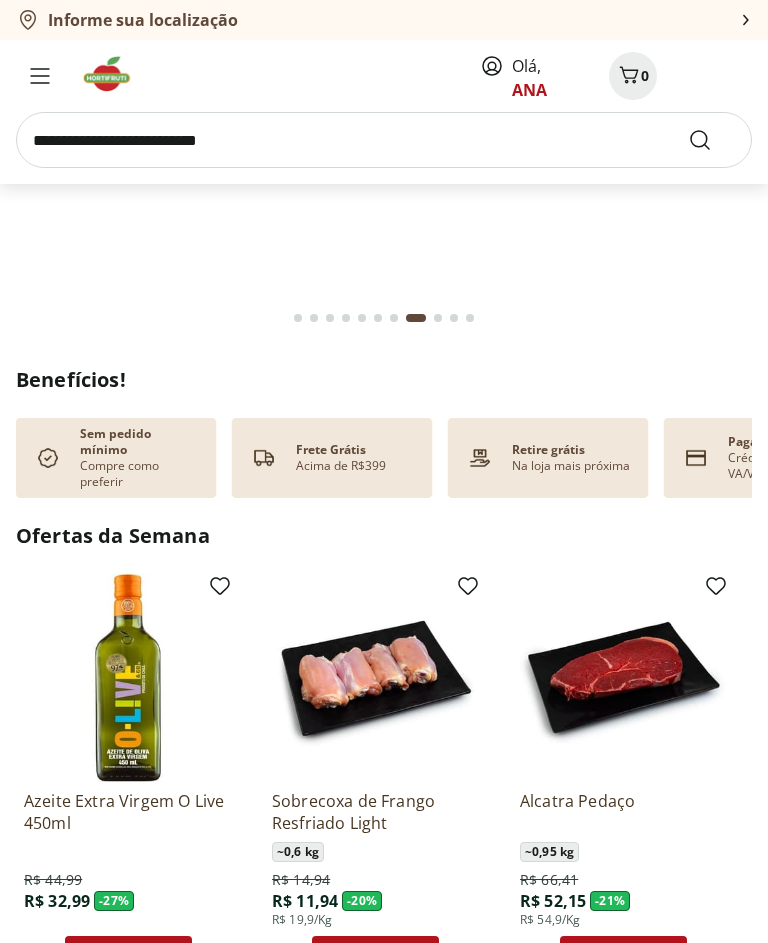 click on "Informe sua localização" at bounding box center [143, 20] 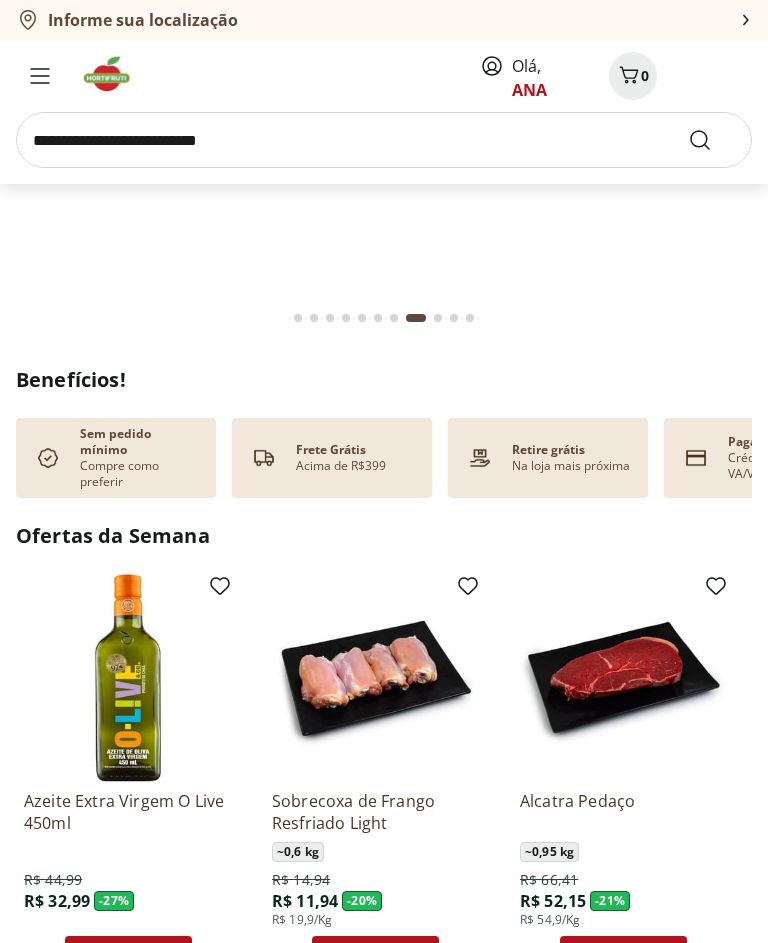 click 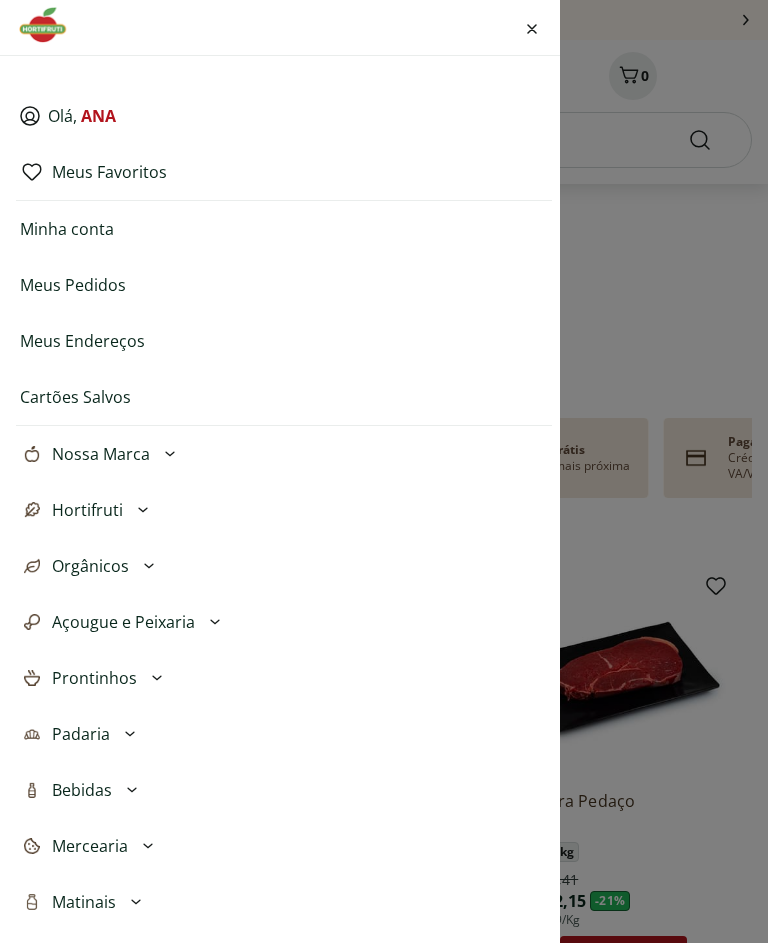 click on "Meus Endereços" at bounding box center (82, 341) 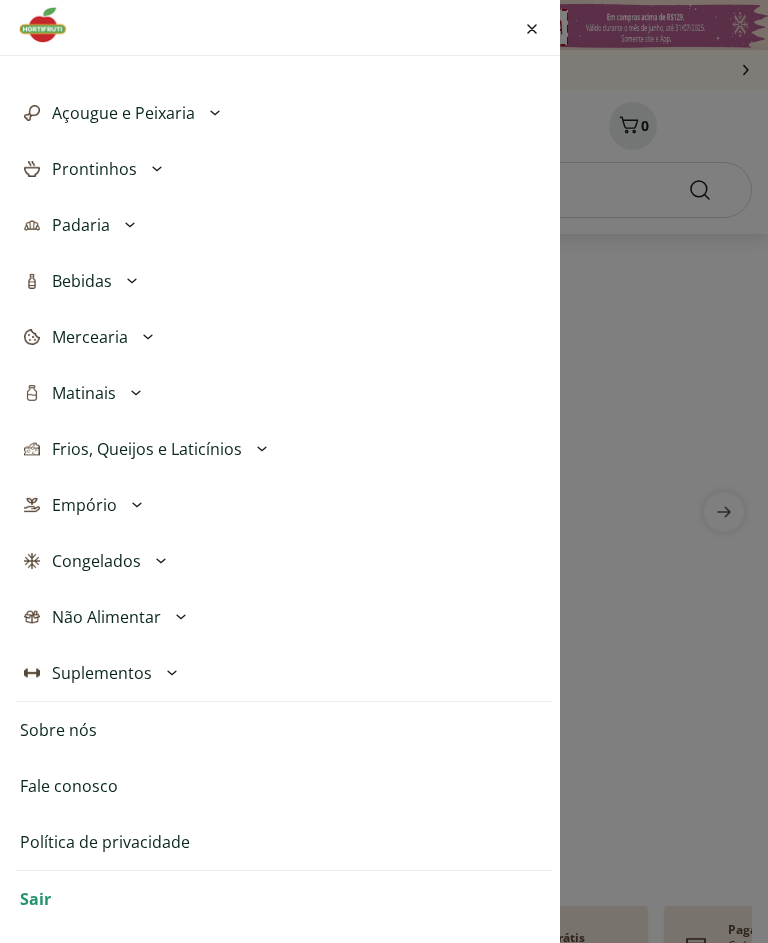 scroll, scrollTop: 509, scrollLeft: 0, axis: vertical 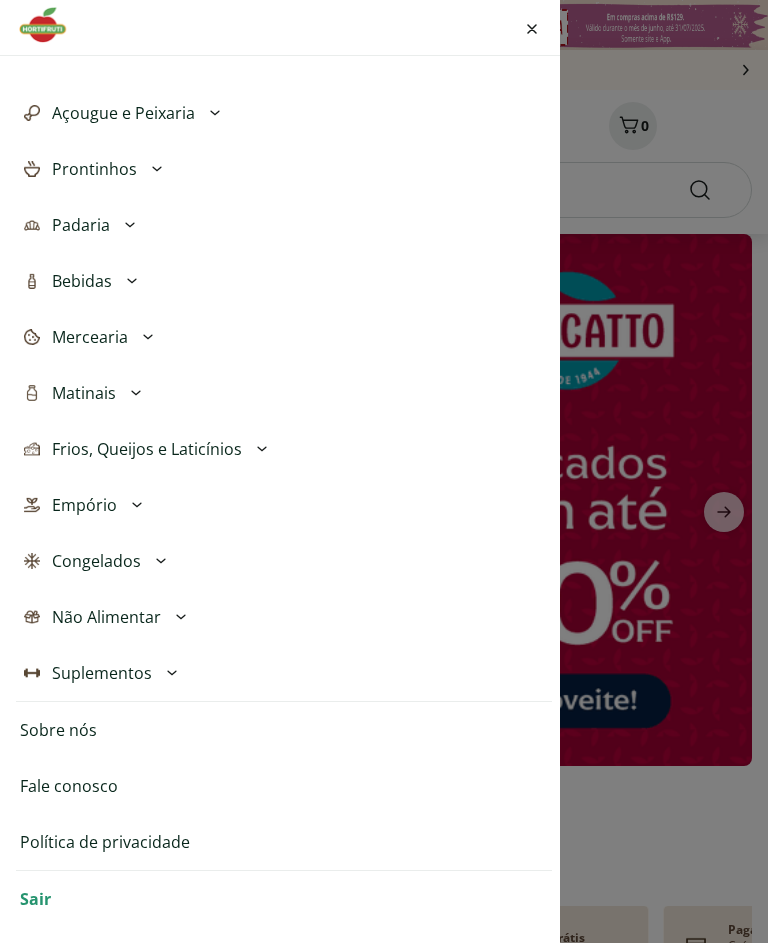 click on "Sair" at bounding box center (35, 899) 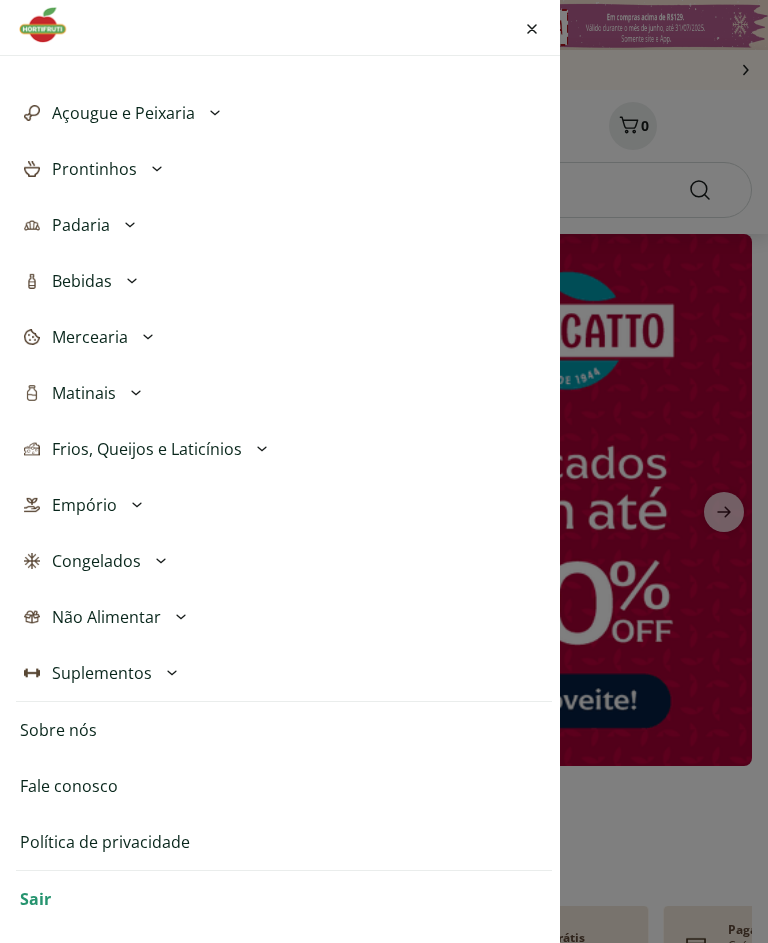 click on "Sair" at bounding box center (35, 899) 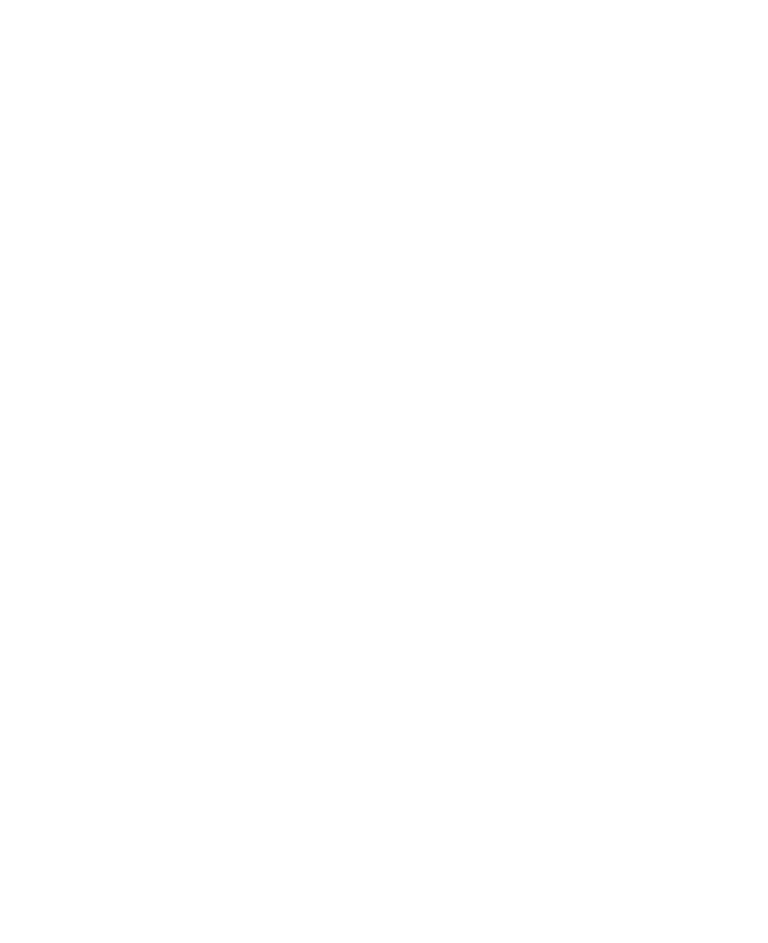 scroll, scrollTop: 0, scrollLeft: 0, axis: both 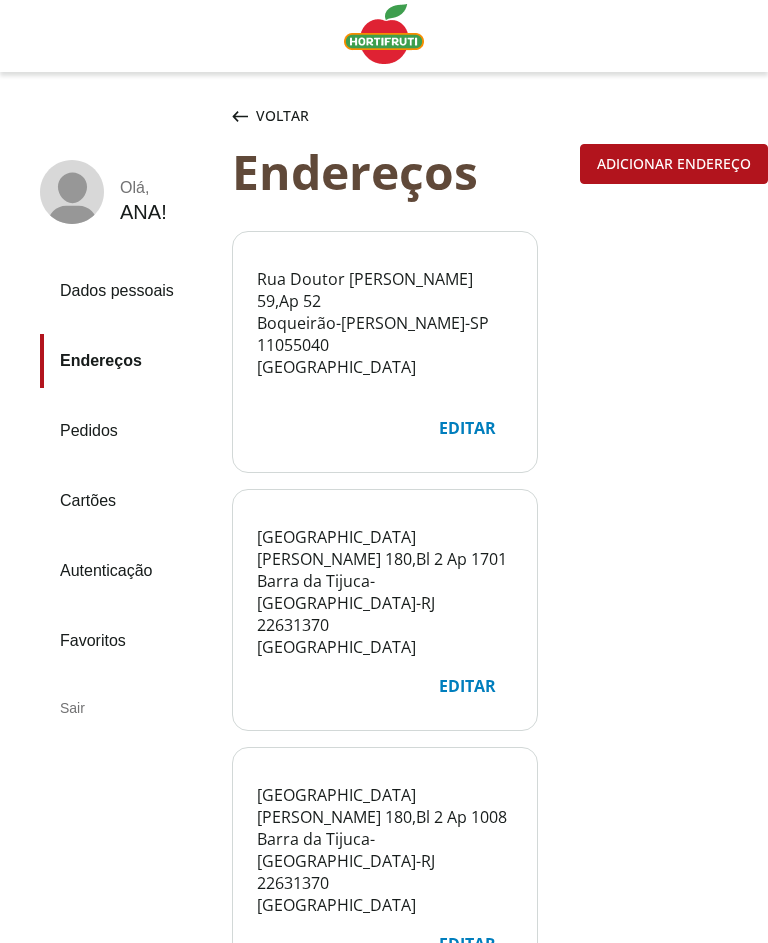 click on "[STREET_ADDRESS][PERSON_NAME]" at bounding box center (385, 850) 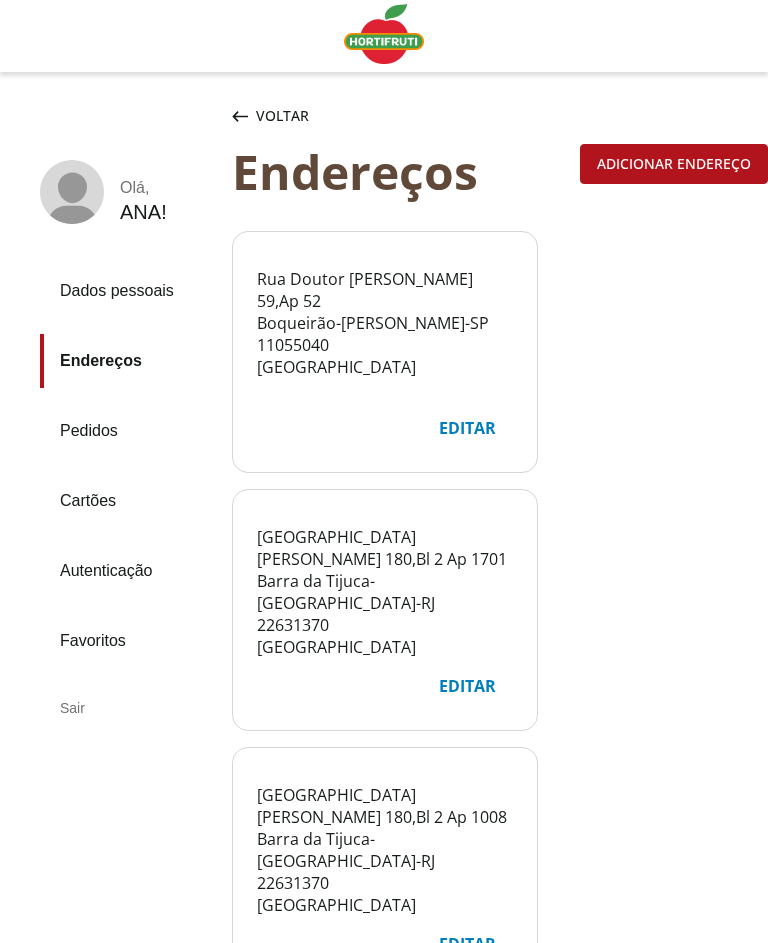 click 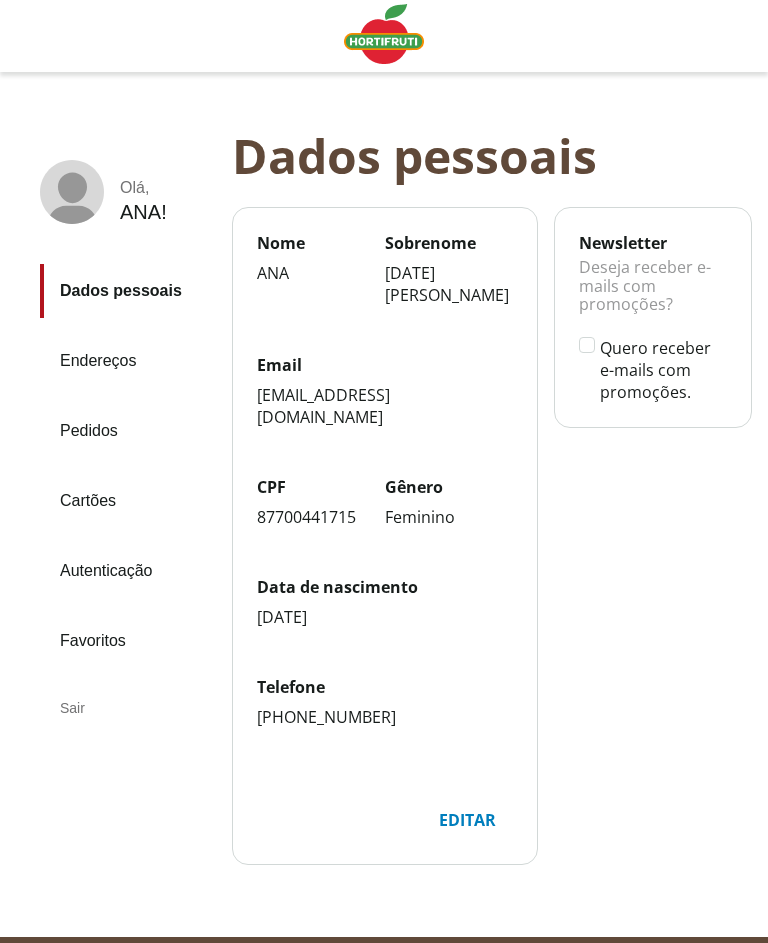 click on "Cartões" at bounding box center [128, 501] 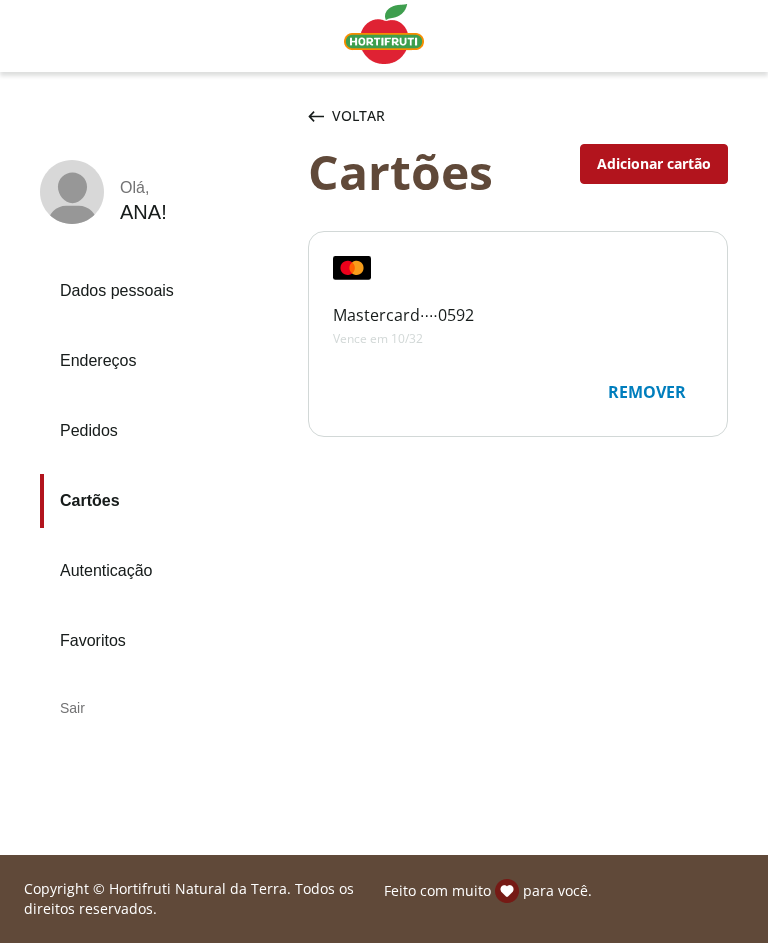click on "Adicionar cartão" at bounding box center (654, 164) 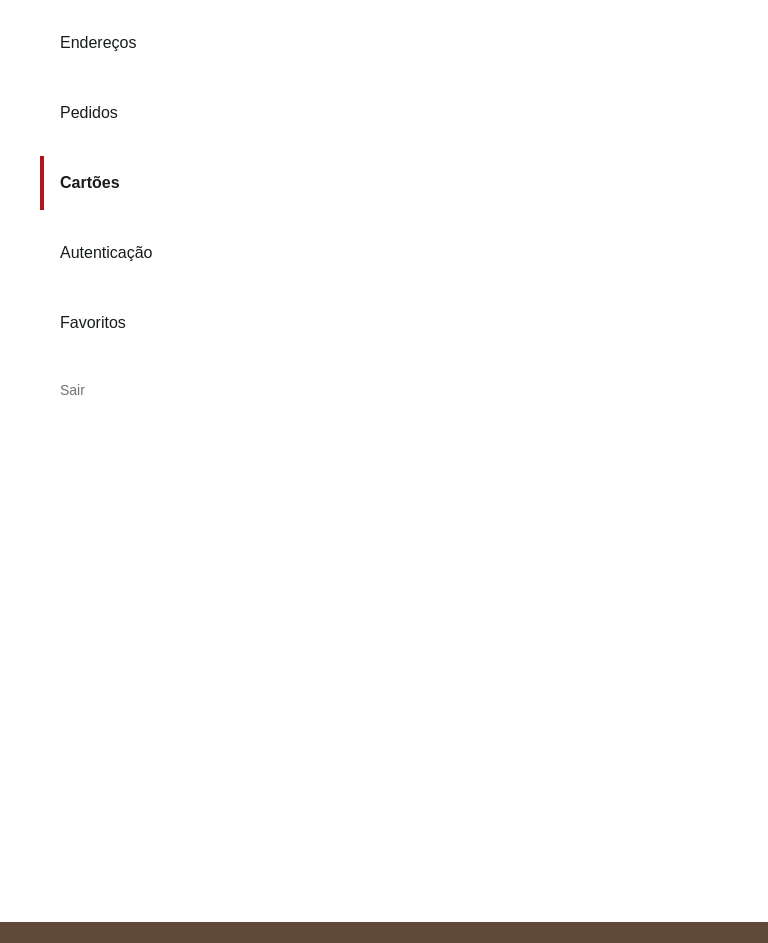 scroll, scrollTop: 222, scrollLeft: 0, axis: vertical 